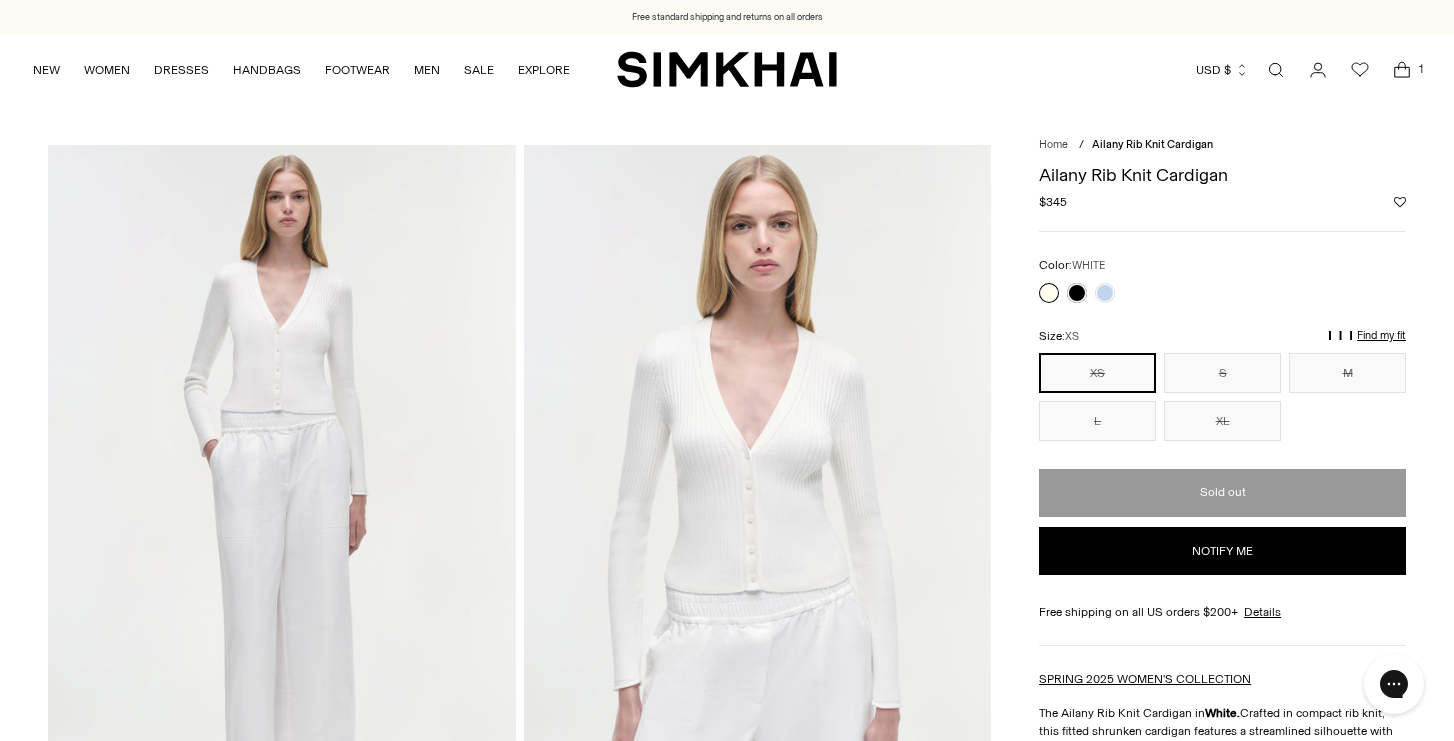 scroll, scrollTop: 0, scrollLeft: 0, axis: both 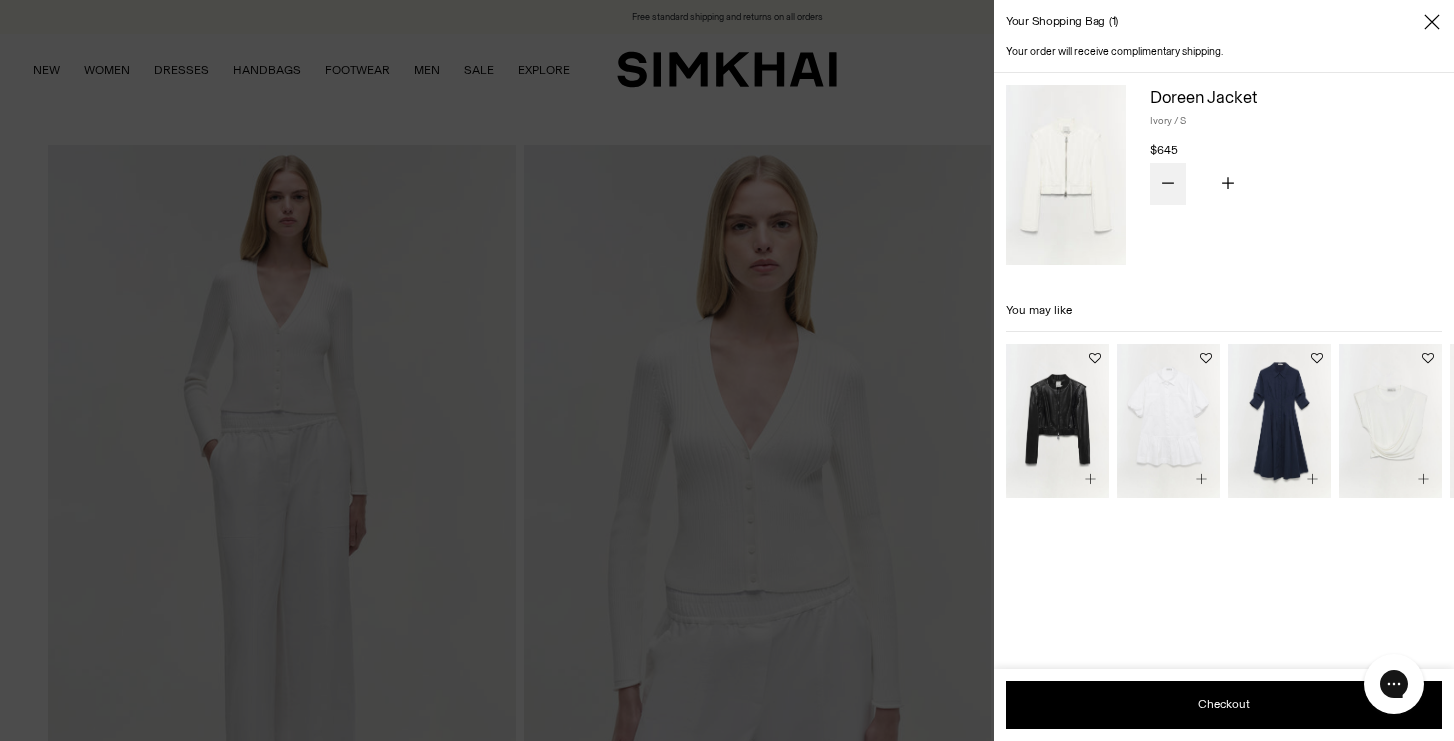 click 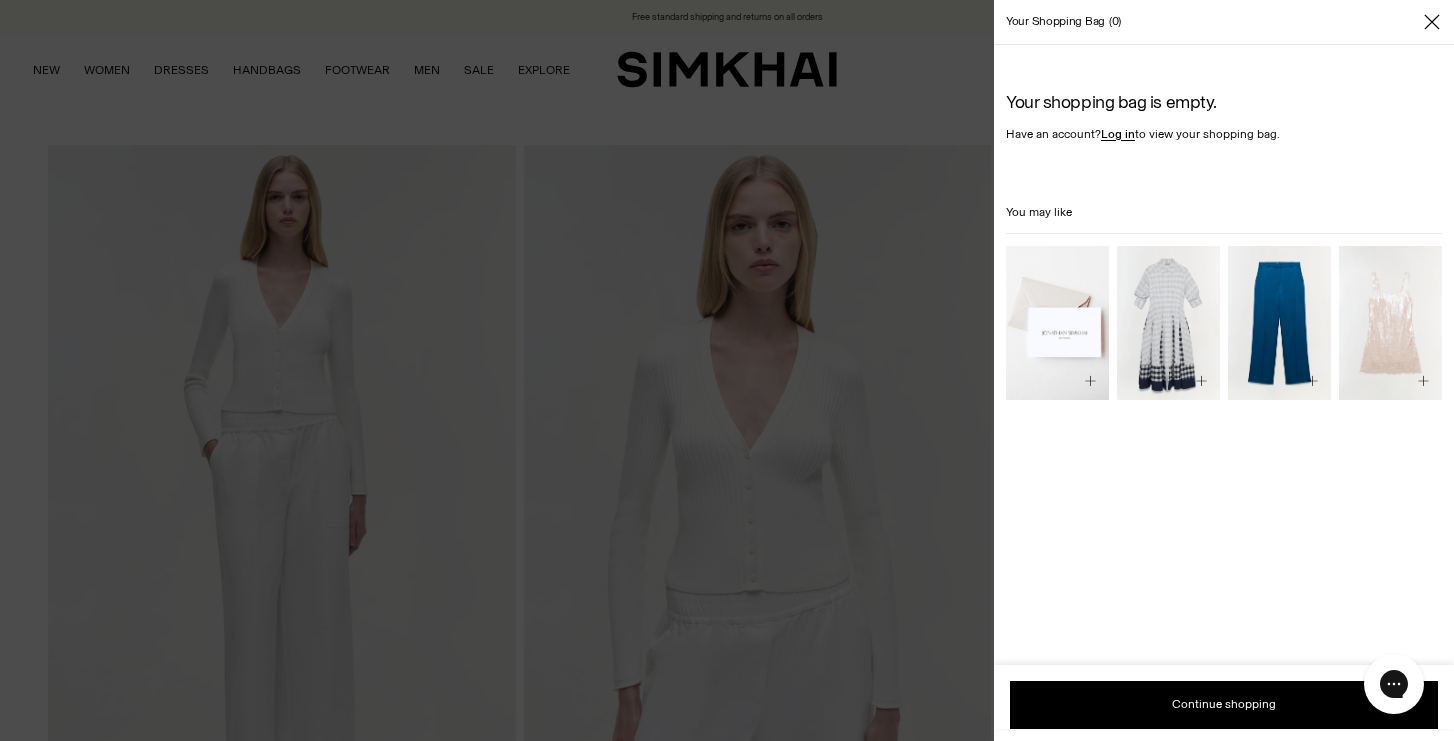 click on "Log in" at bounding box center [1118, 134] 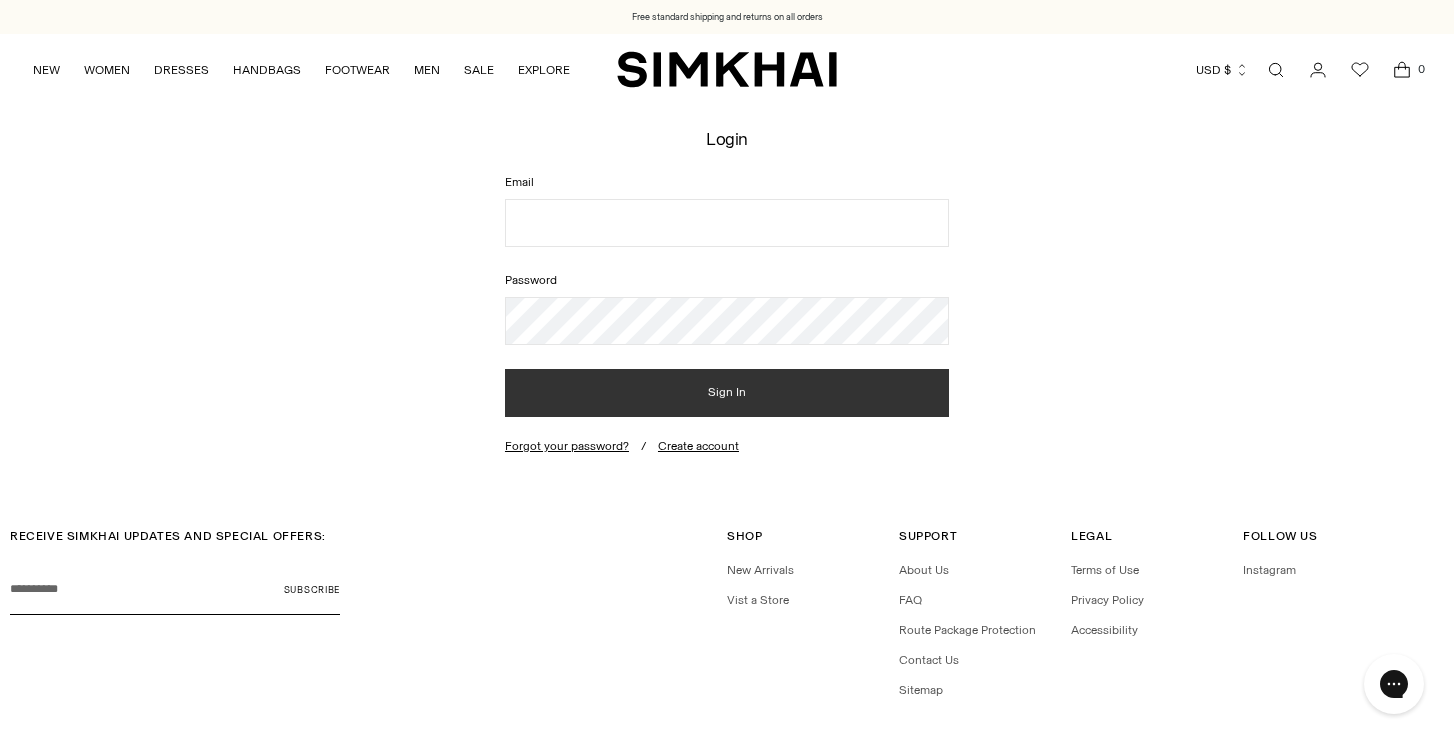 scroll, scrollTop: 0, scrollLeft: 0, axis: both 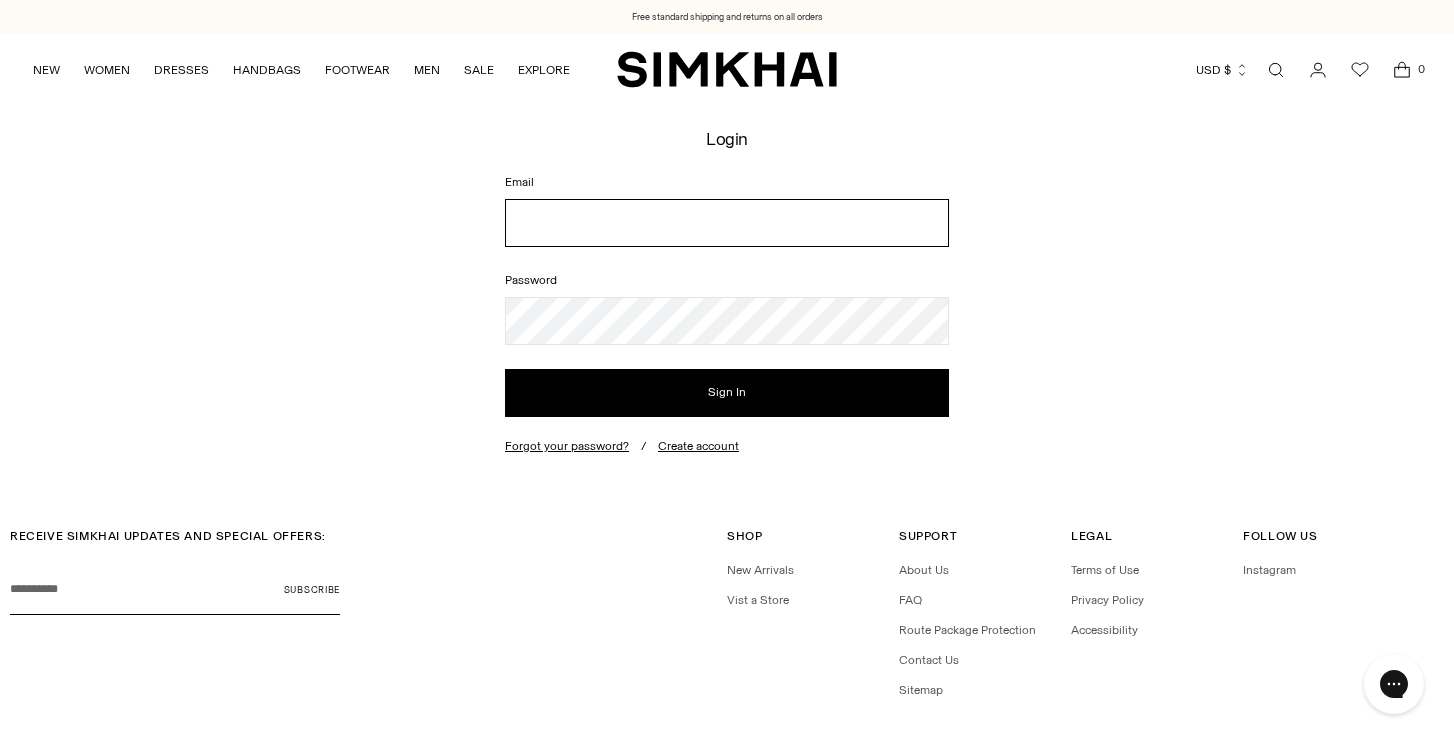 click on "Email" at bounding box center (727, 223) 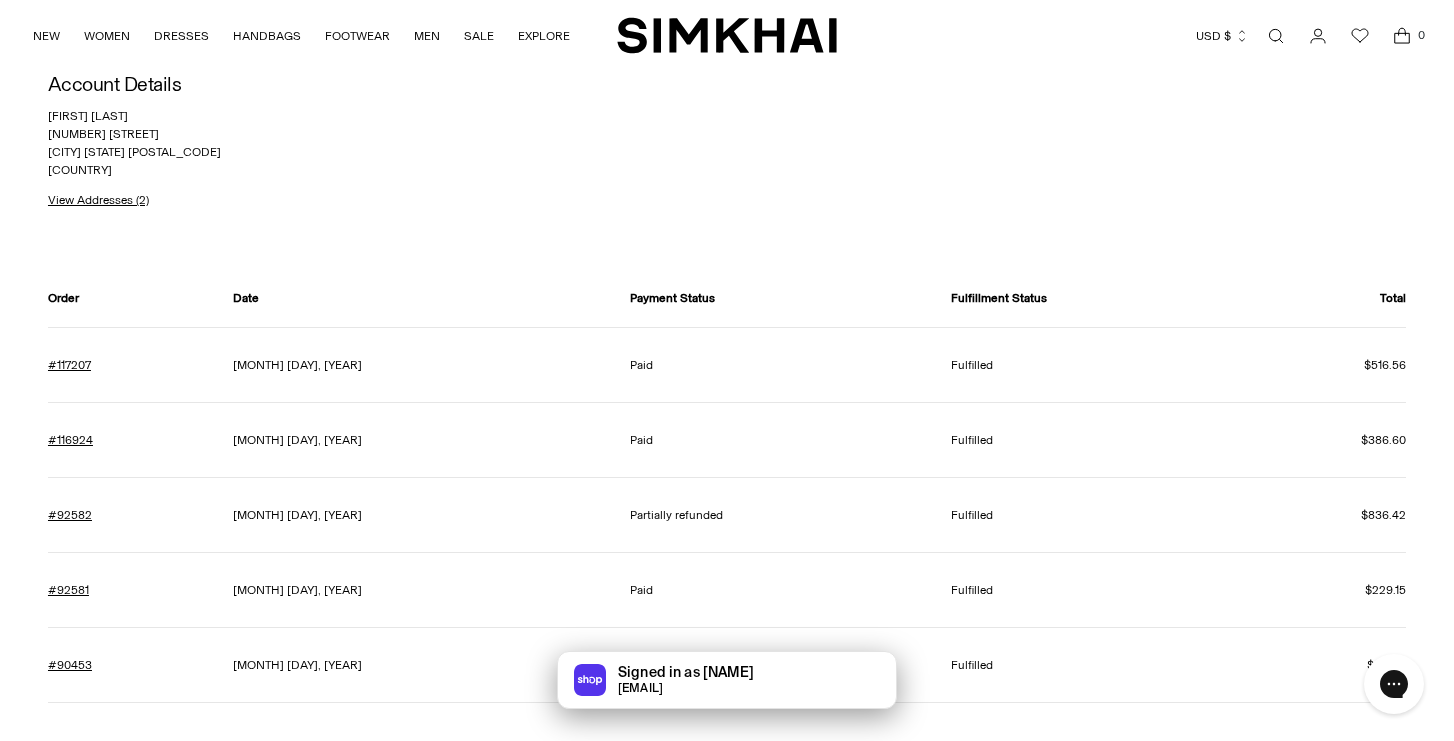 scroll, scrollTop: 132, scrollLeft: 0, axis: vertical 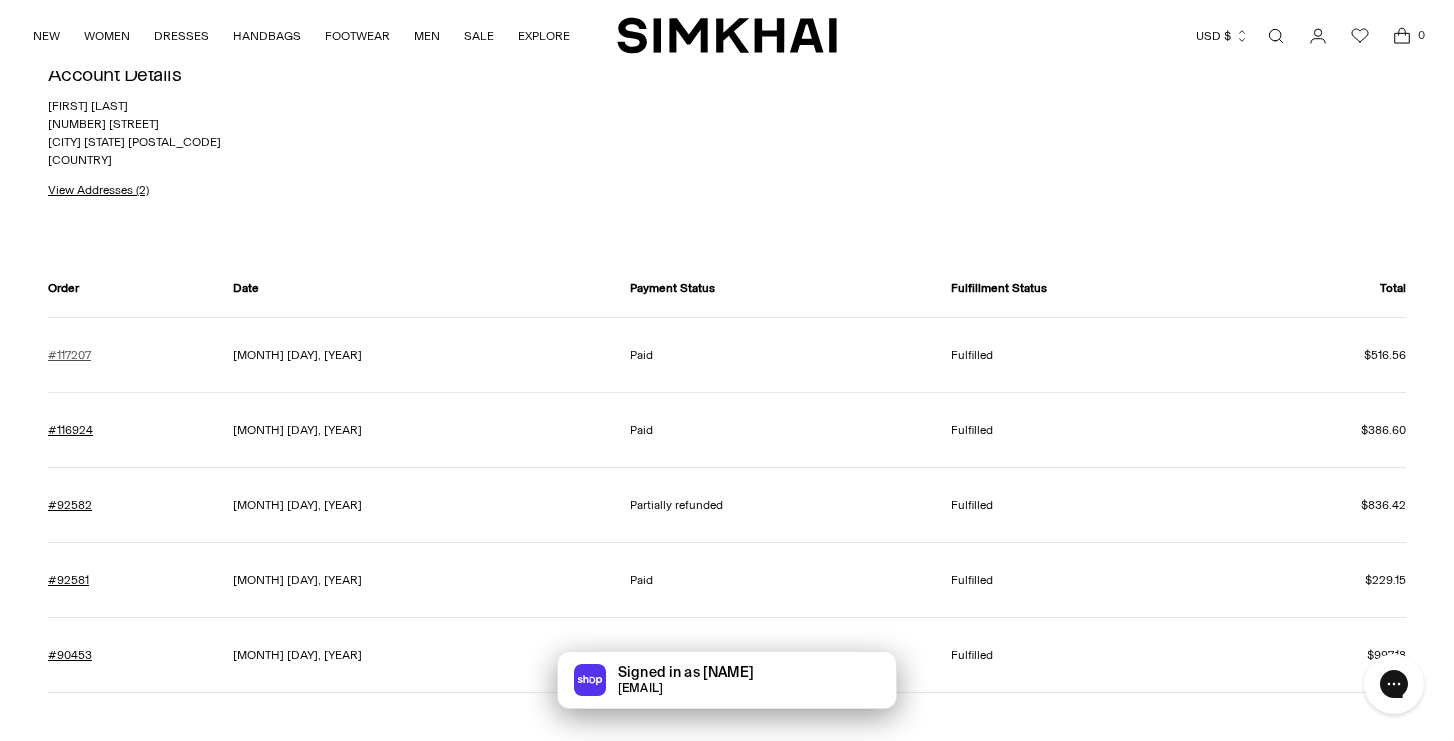 click on "#117207" at bounding box center (69, 355) 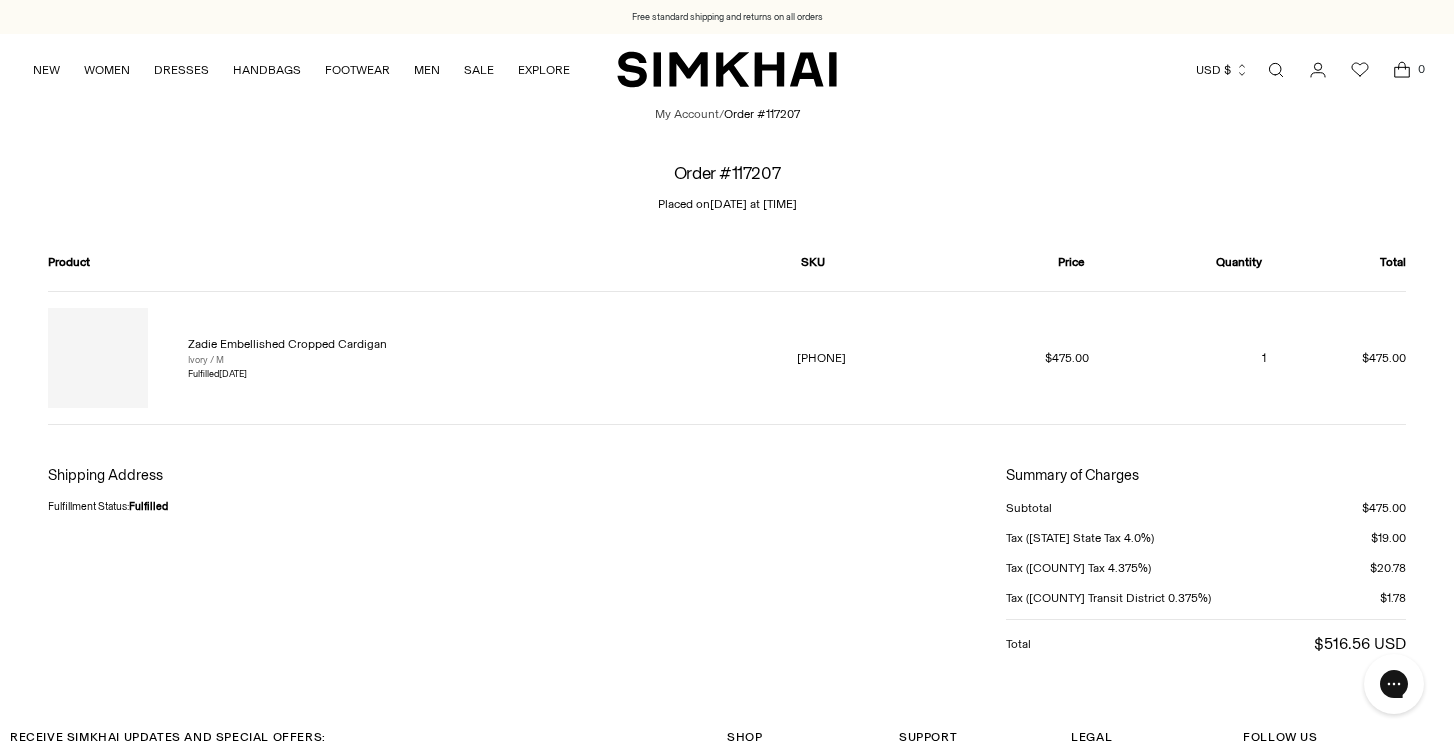scroll, scrollTop: 0, scrollLeft: 0, axis: both 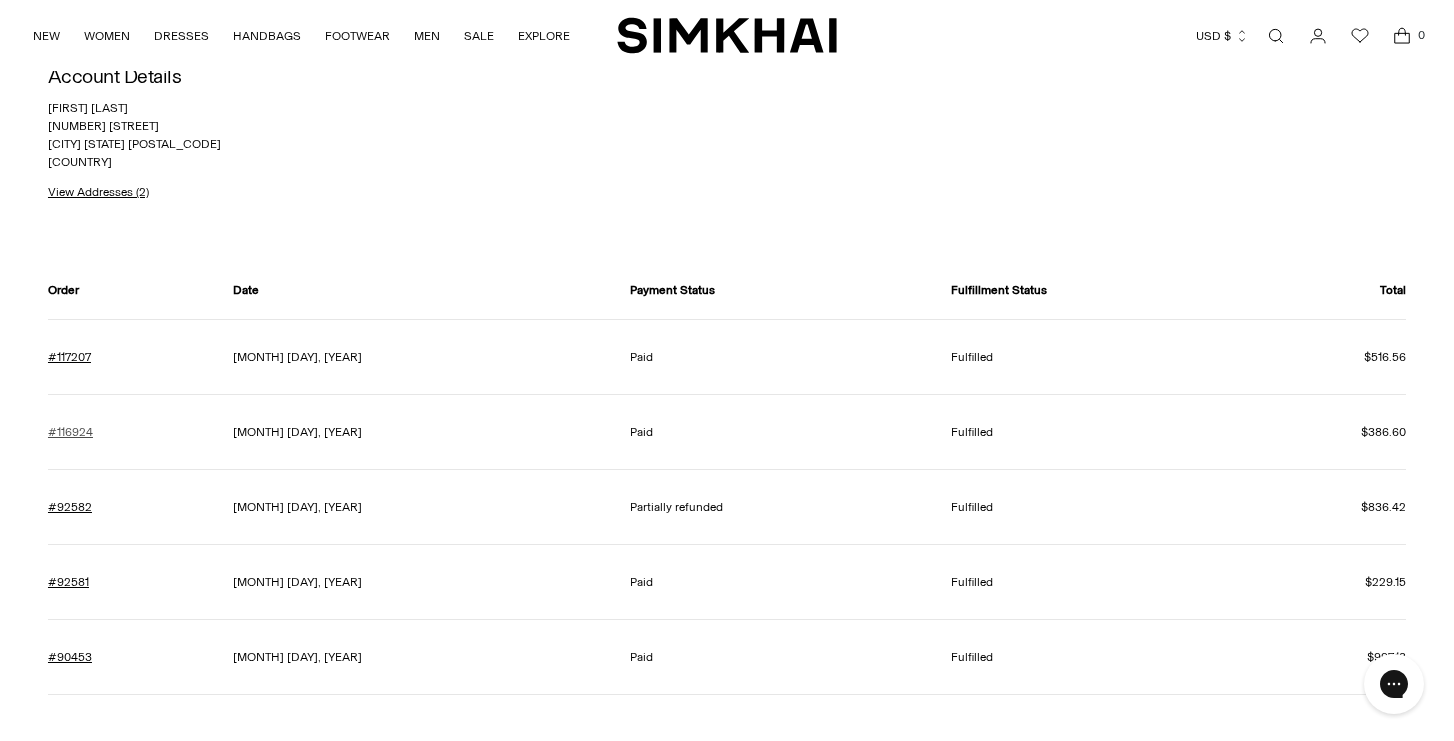 click on "#116924" at bounding box center [70, 432] 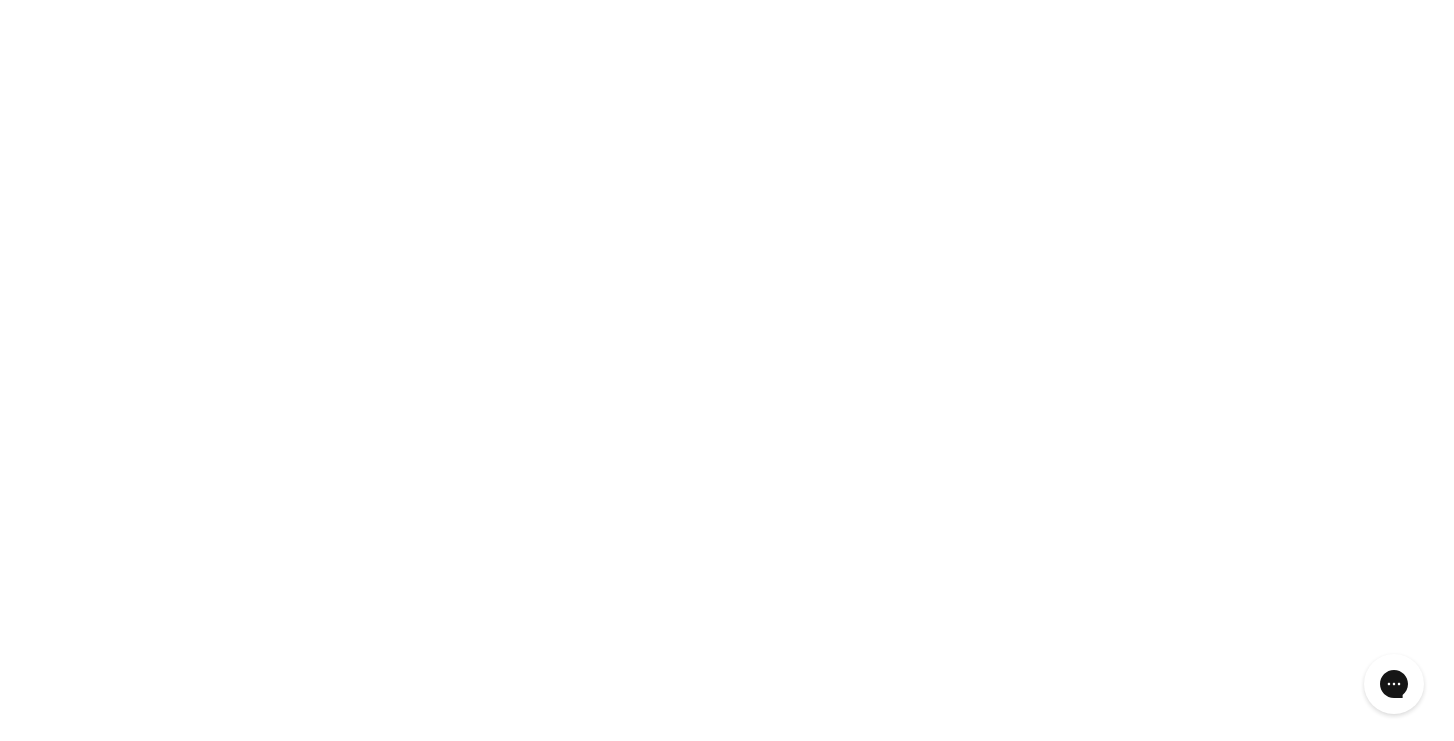 scroll, scrollTop: 0, scrollLeft: 0, axis: both 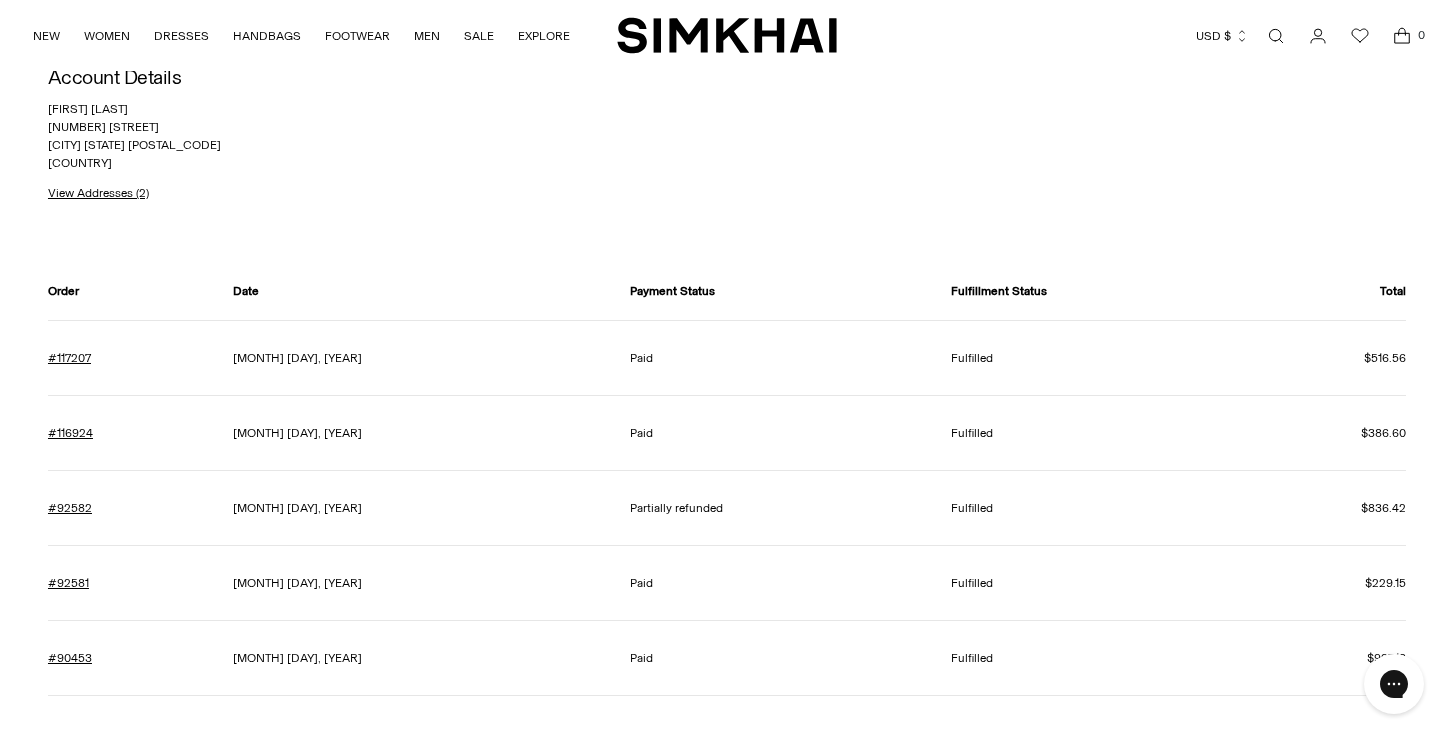 click on "#92582" at bounding box center [126, 507] 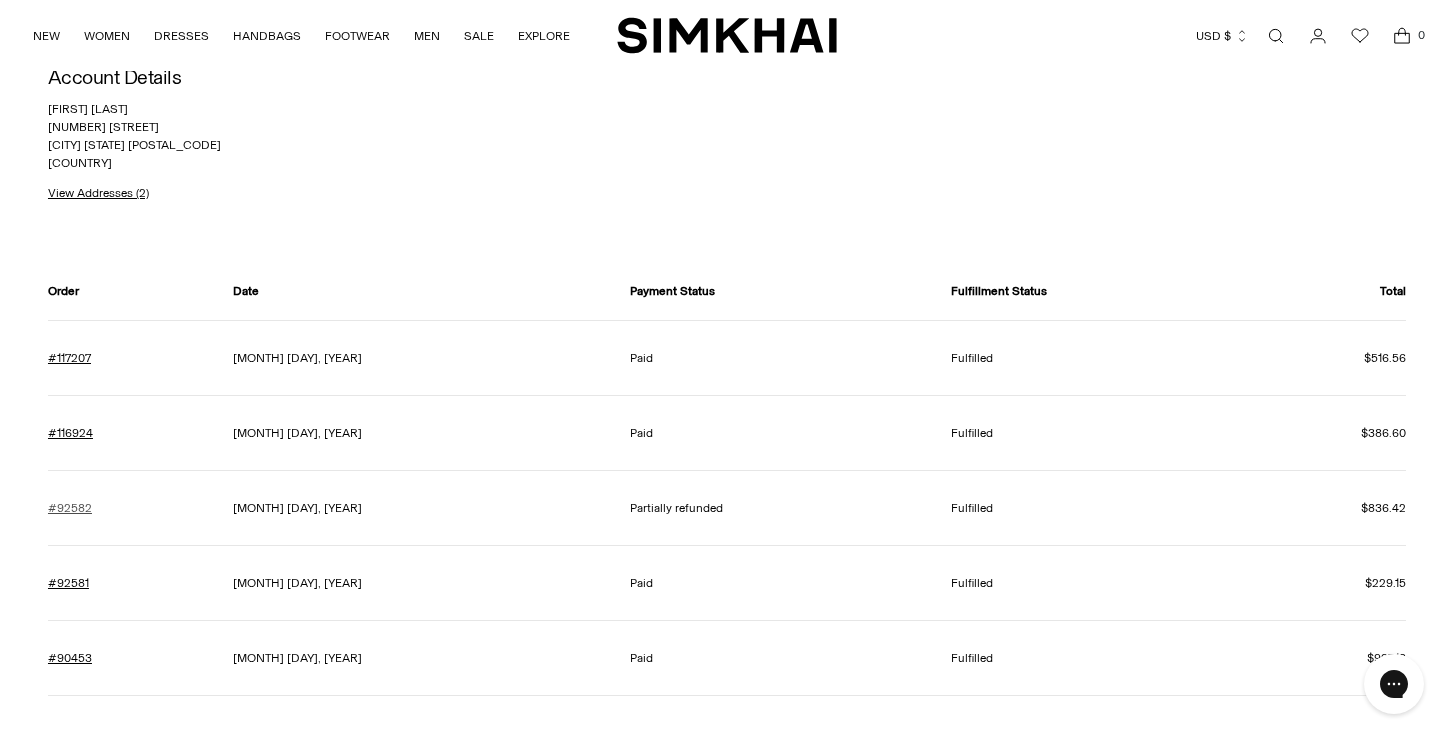 click on "#92582" at bounding box center [70, 508] 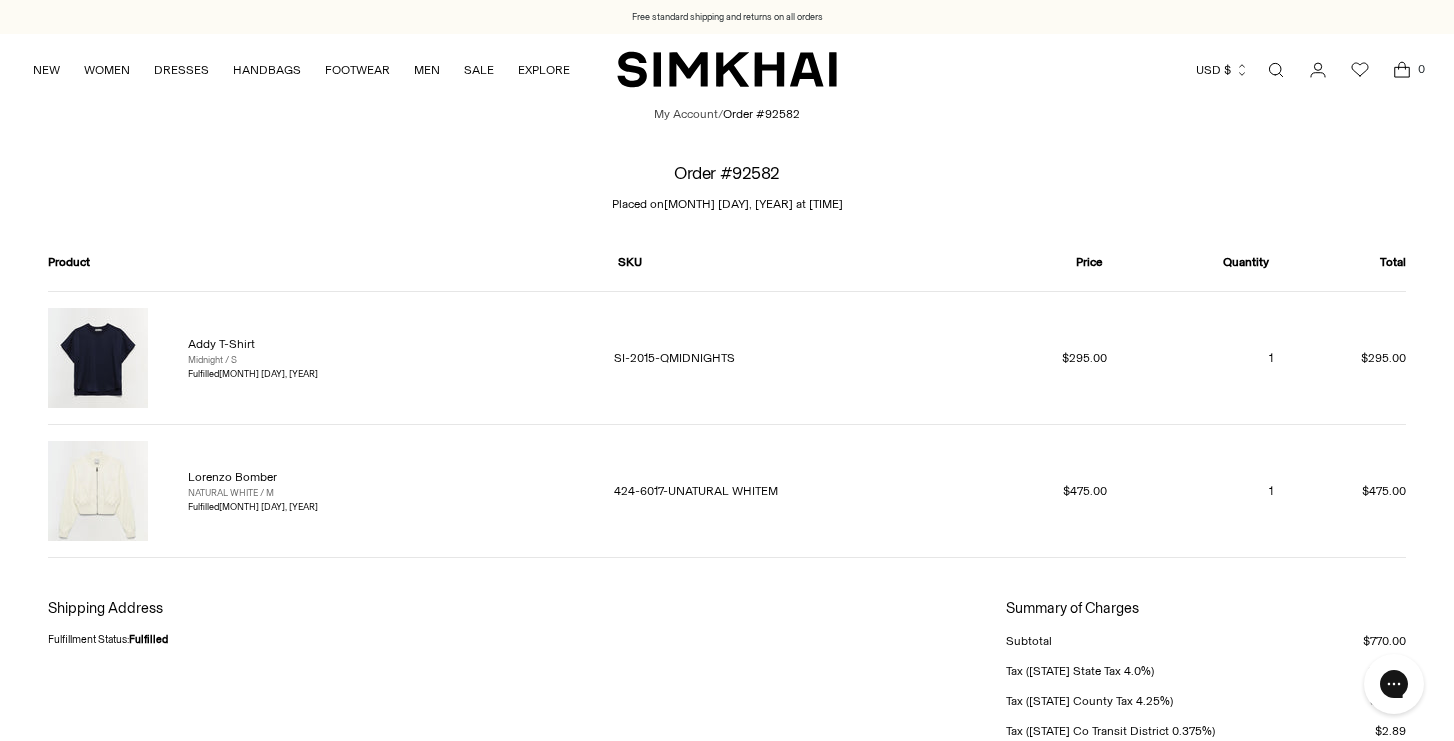 scroll, scrollTop: 0, scrollLeft: 0, axis: both 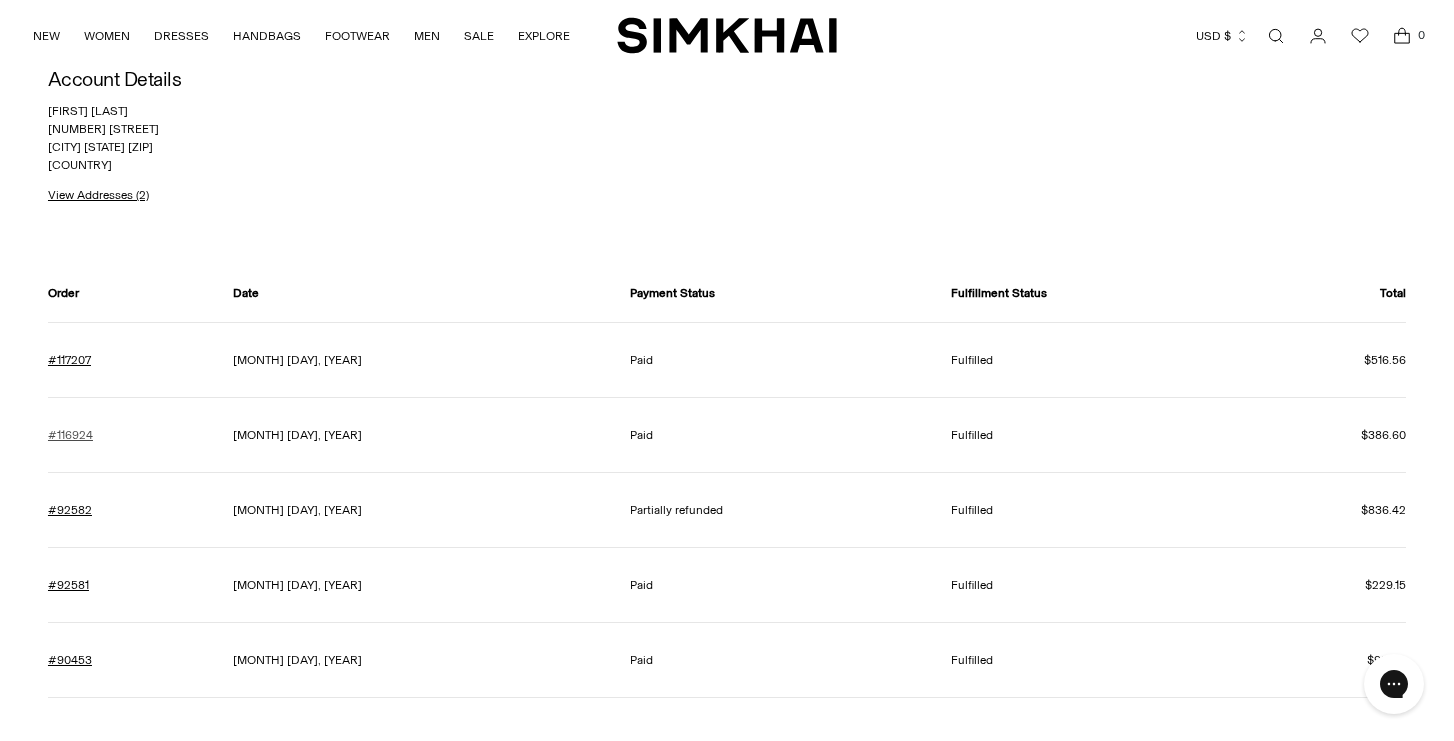 click on "#116924" at bounding box center [70, 435] 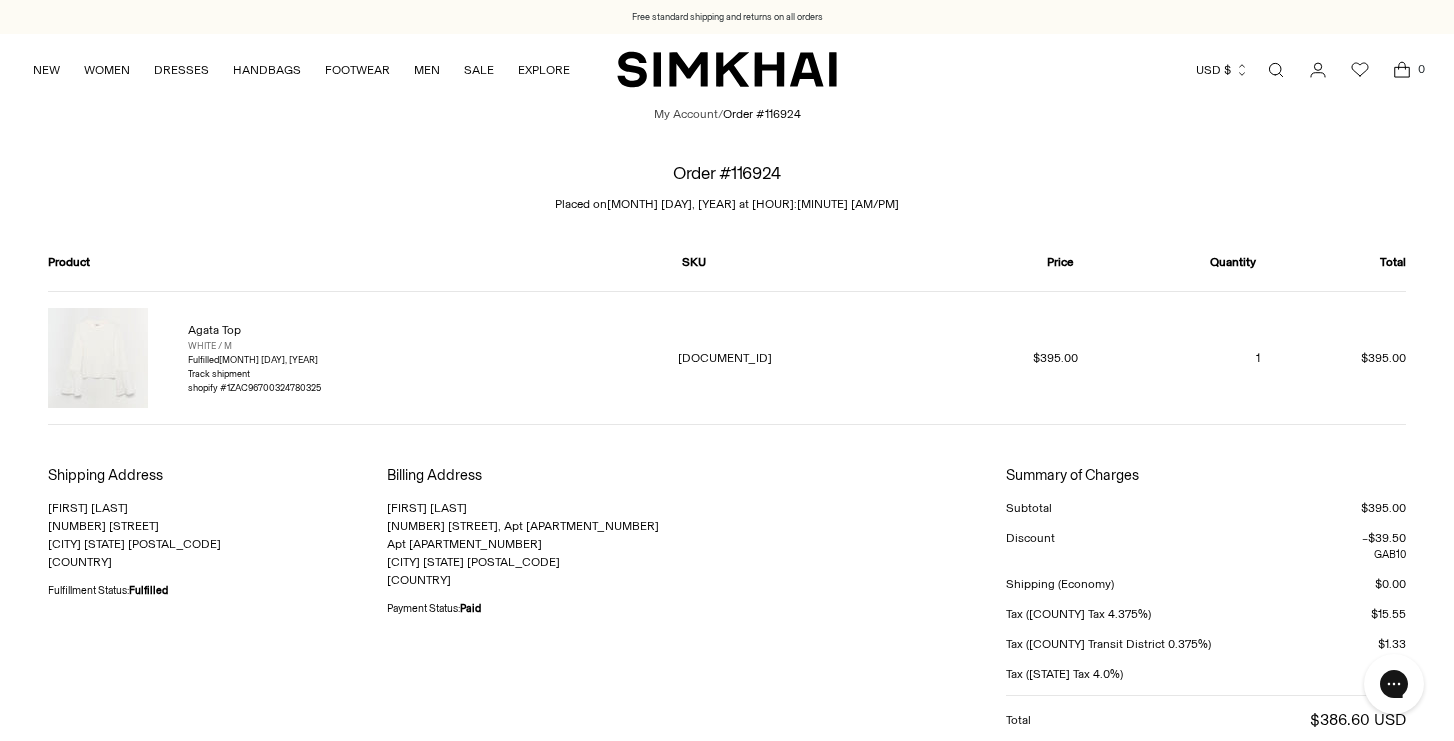 scroll, scrollTop: 0, scrollLeft: 0, axis: both 